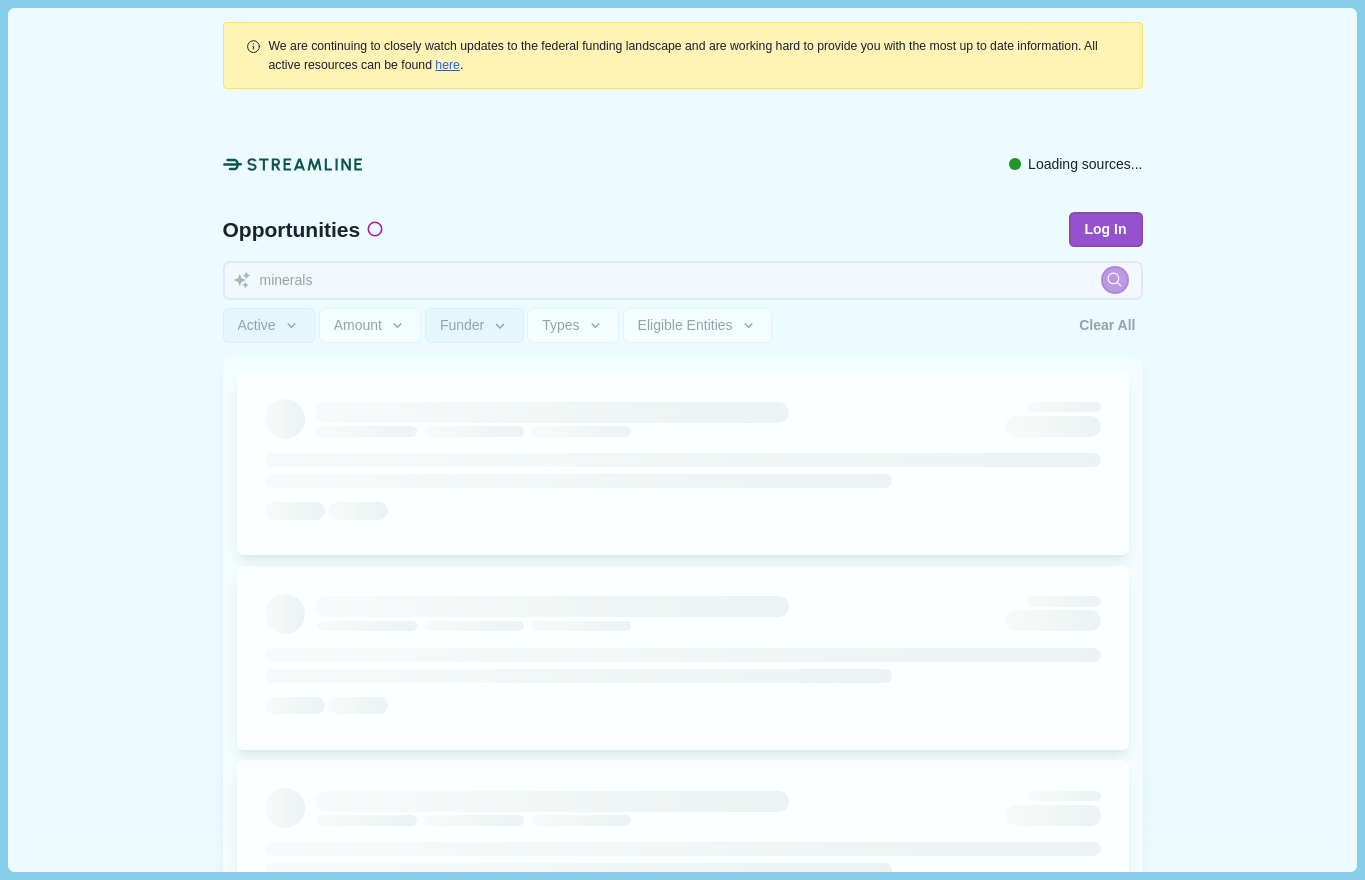 type 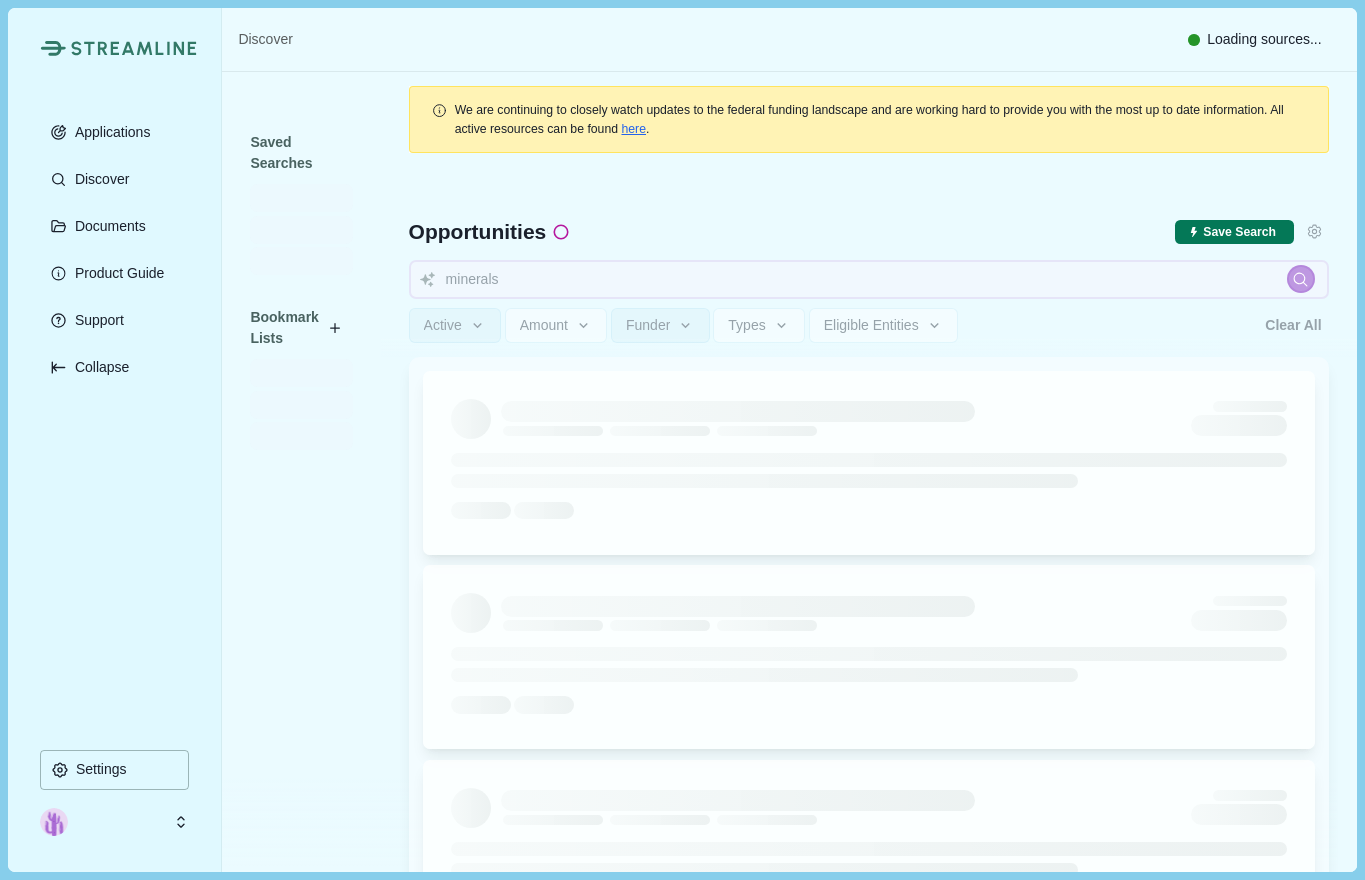 type 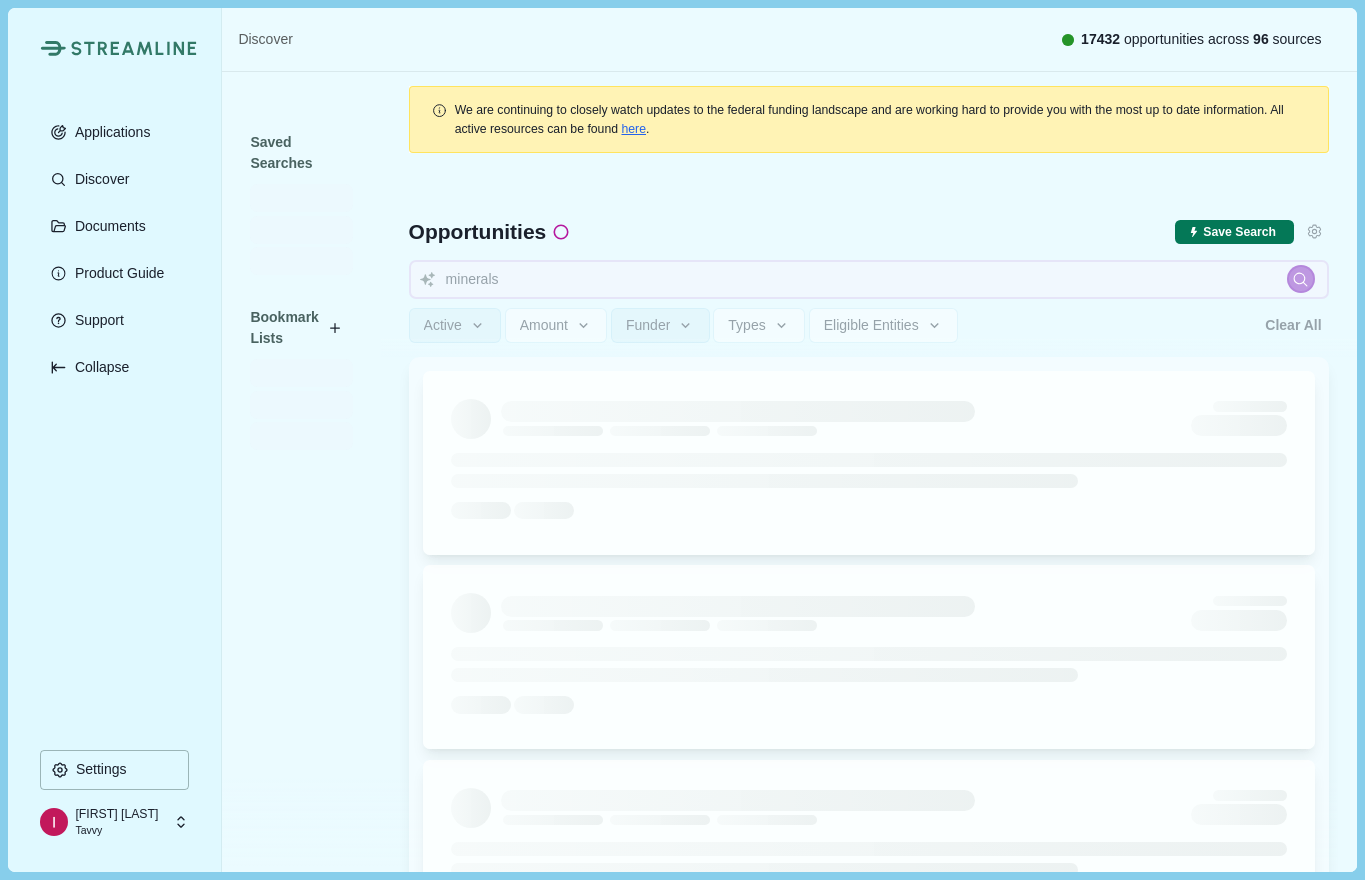 type 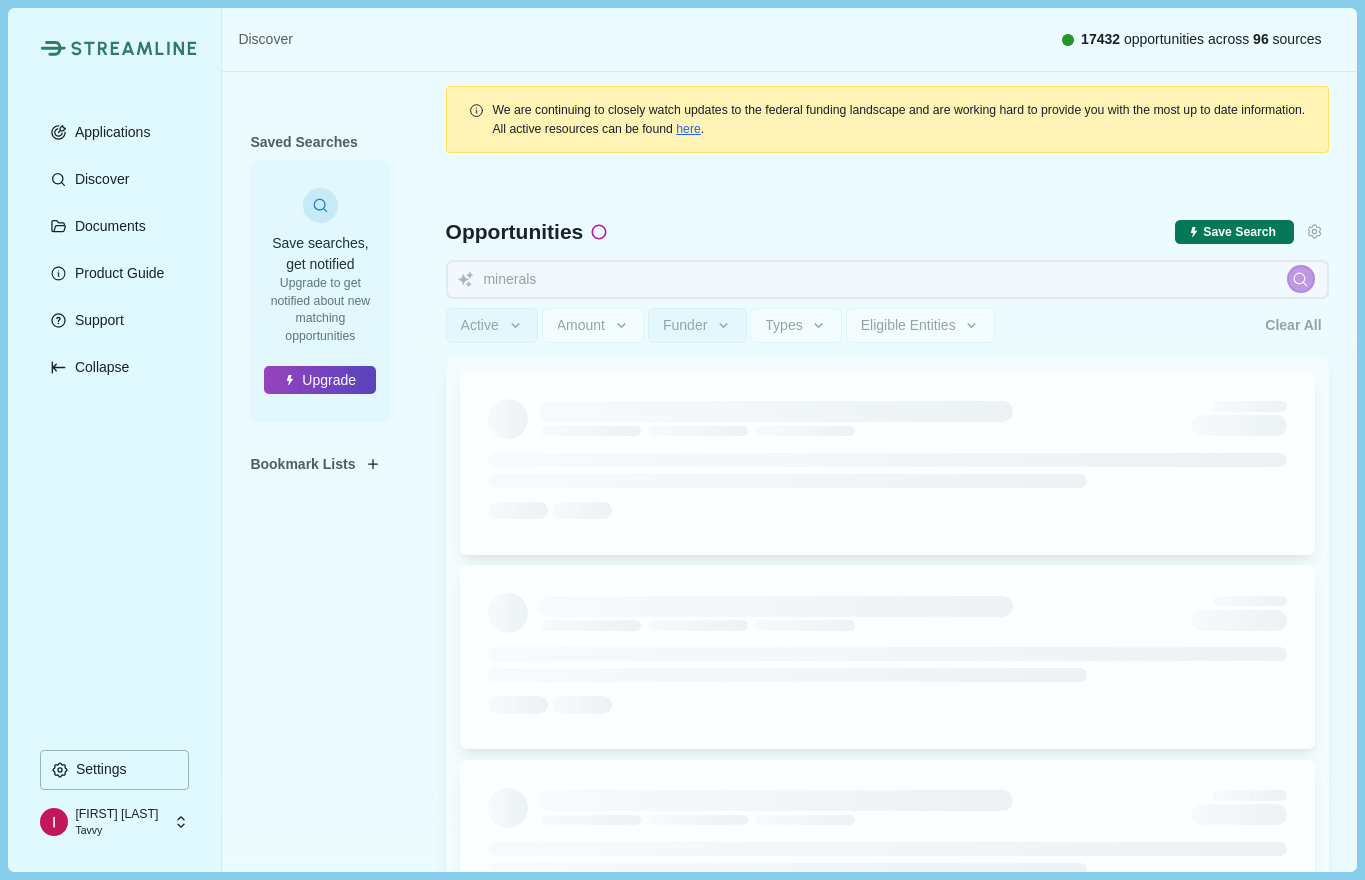 type 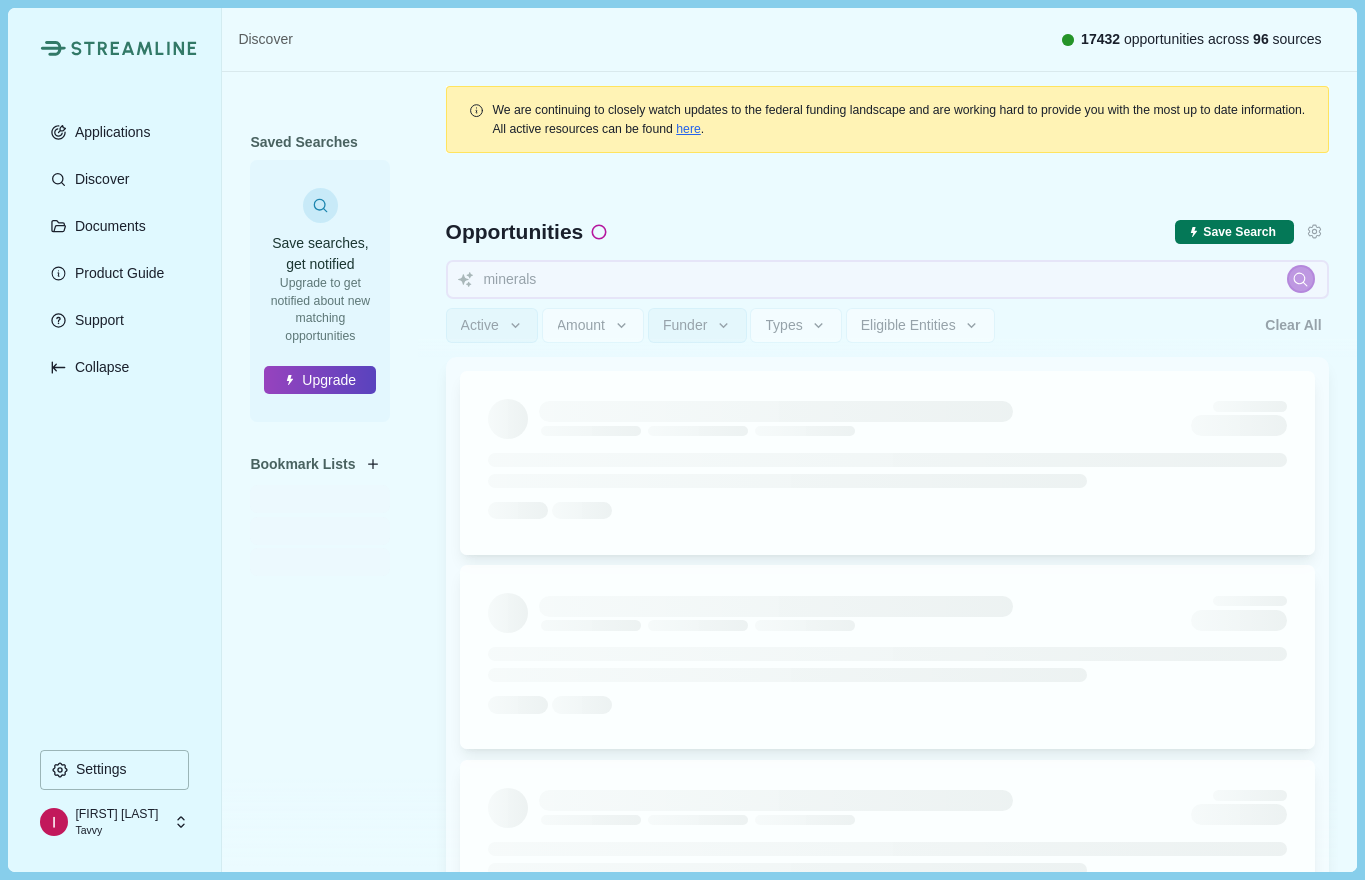 type 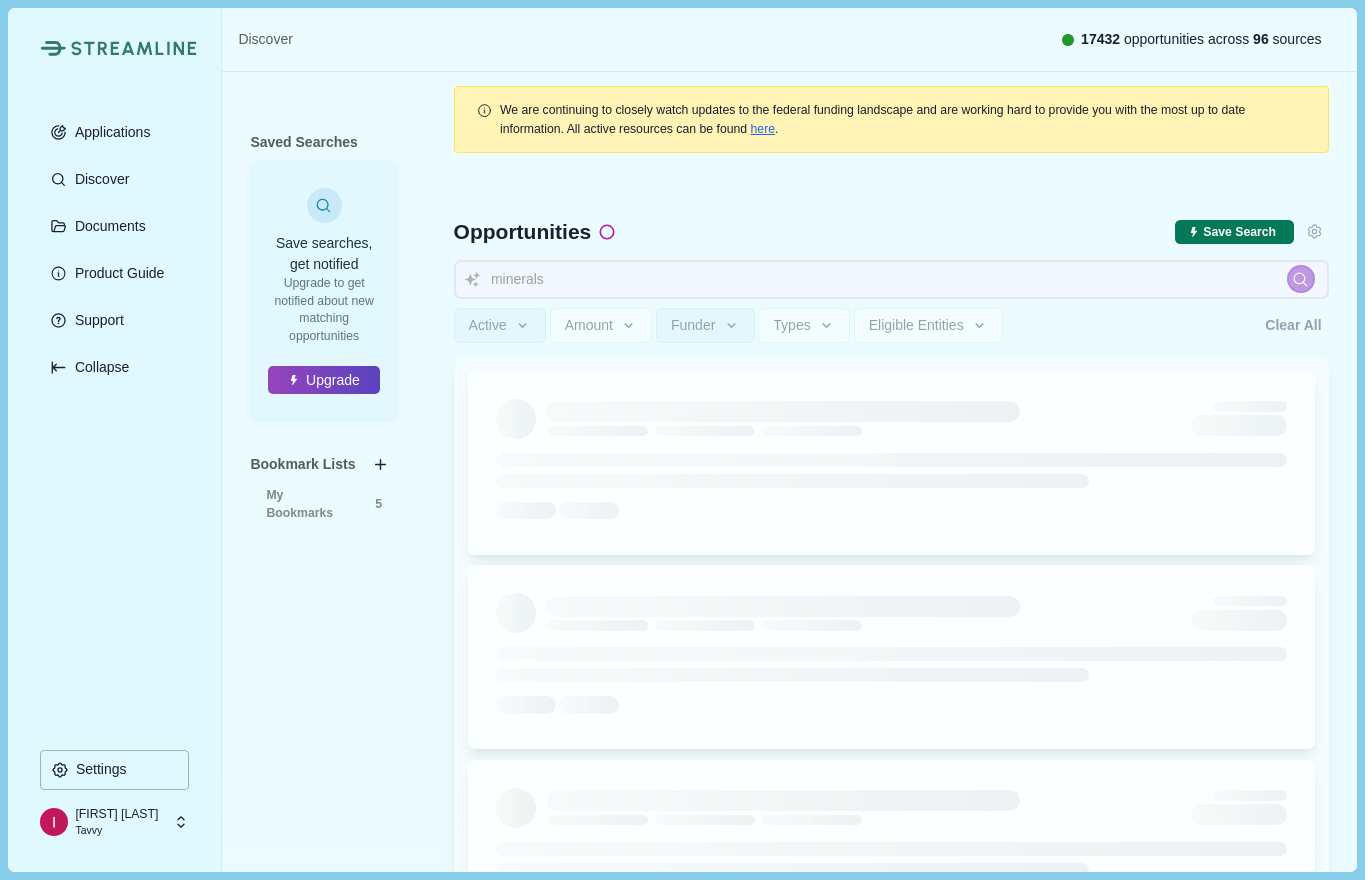 type 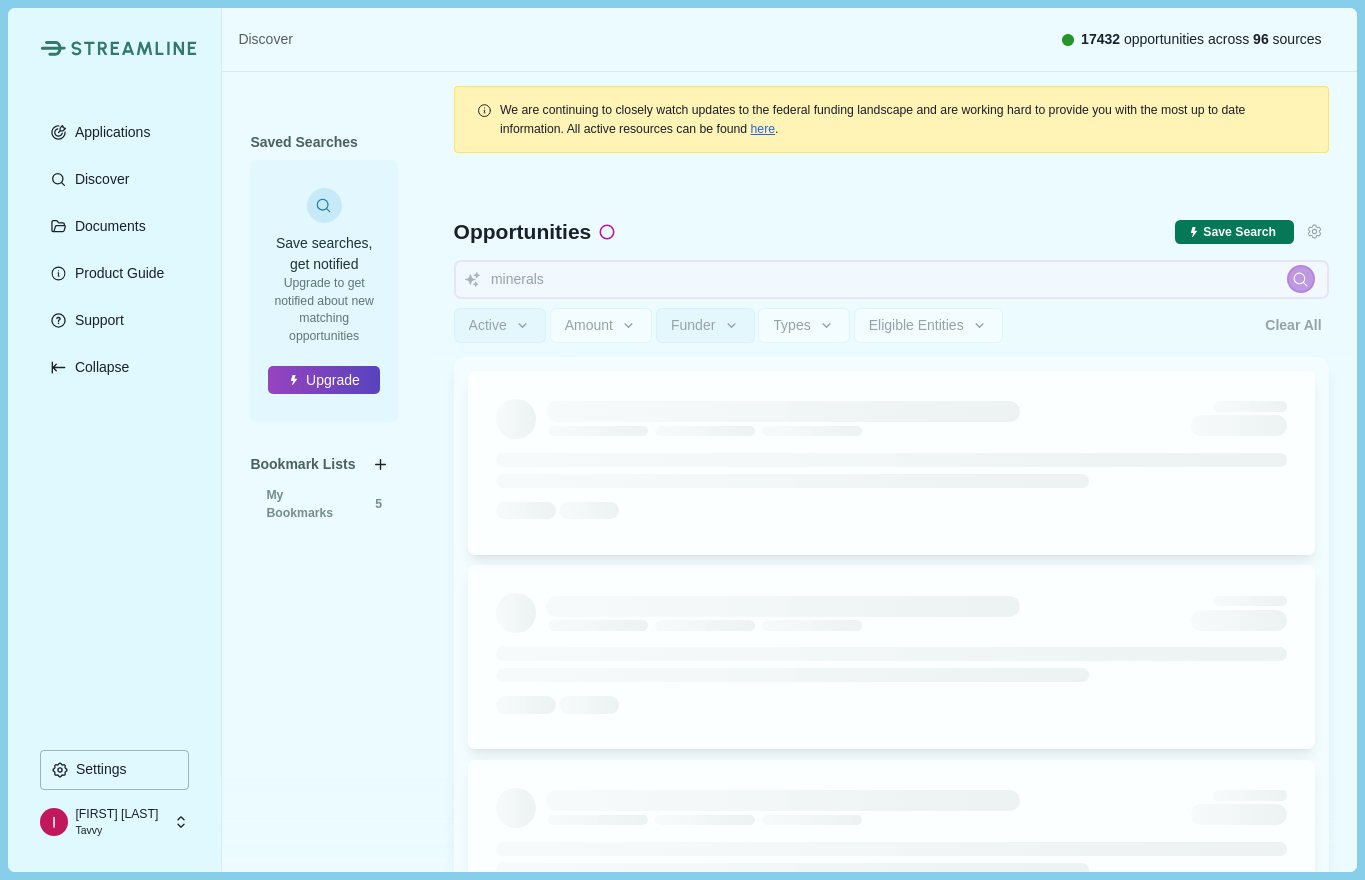 type 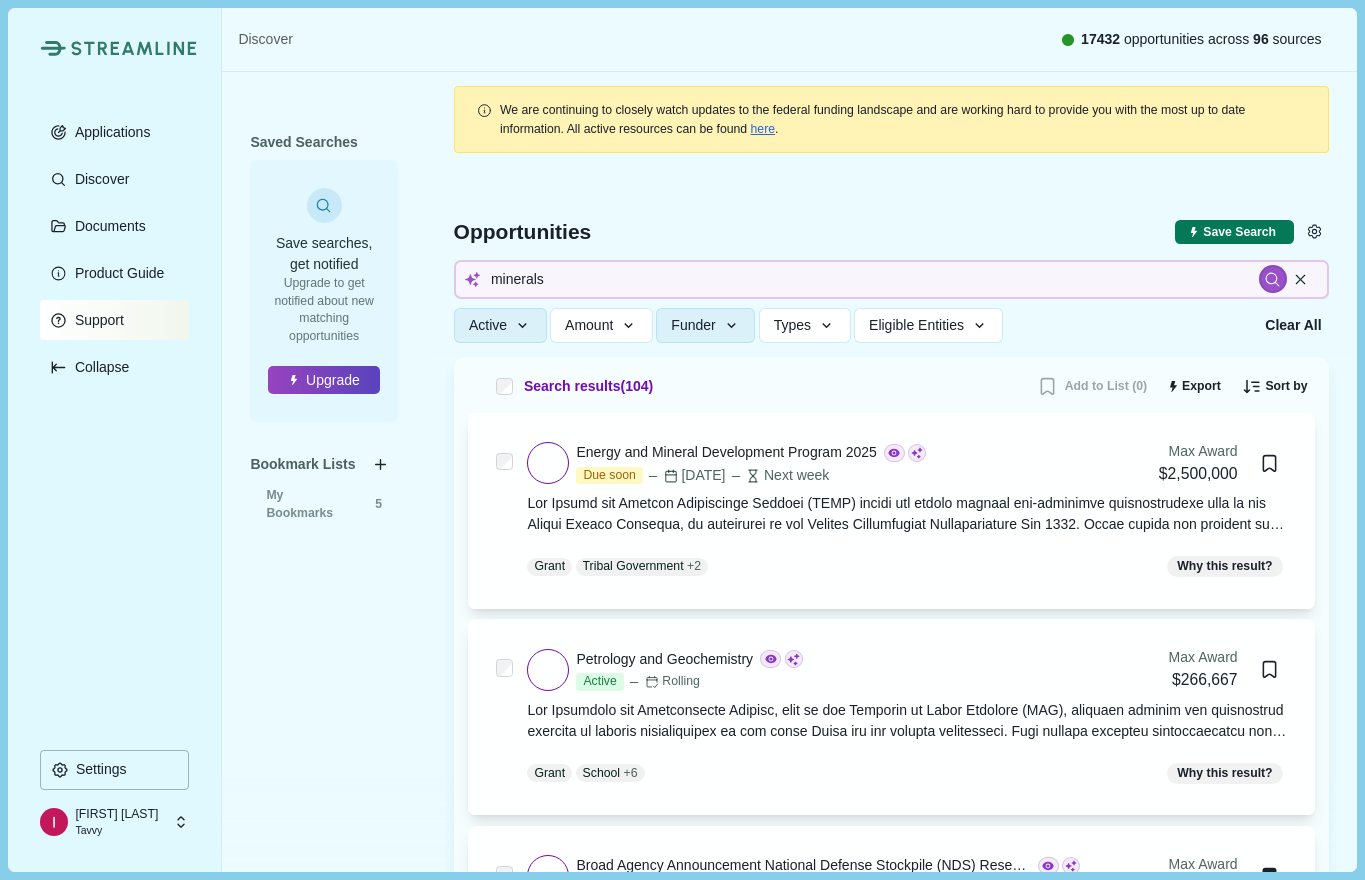 type 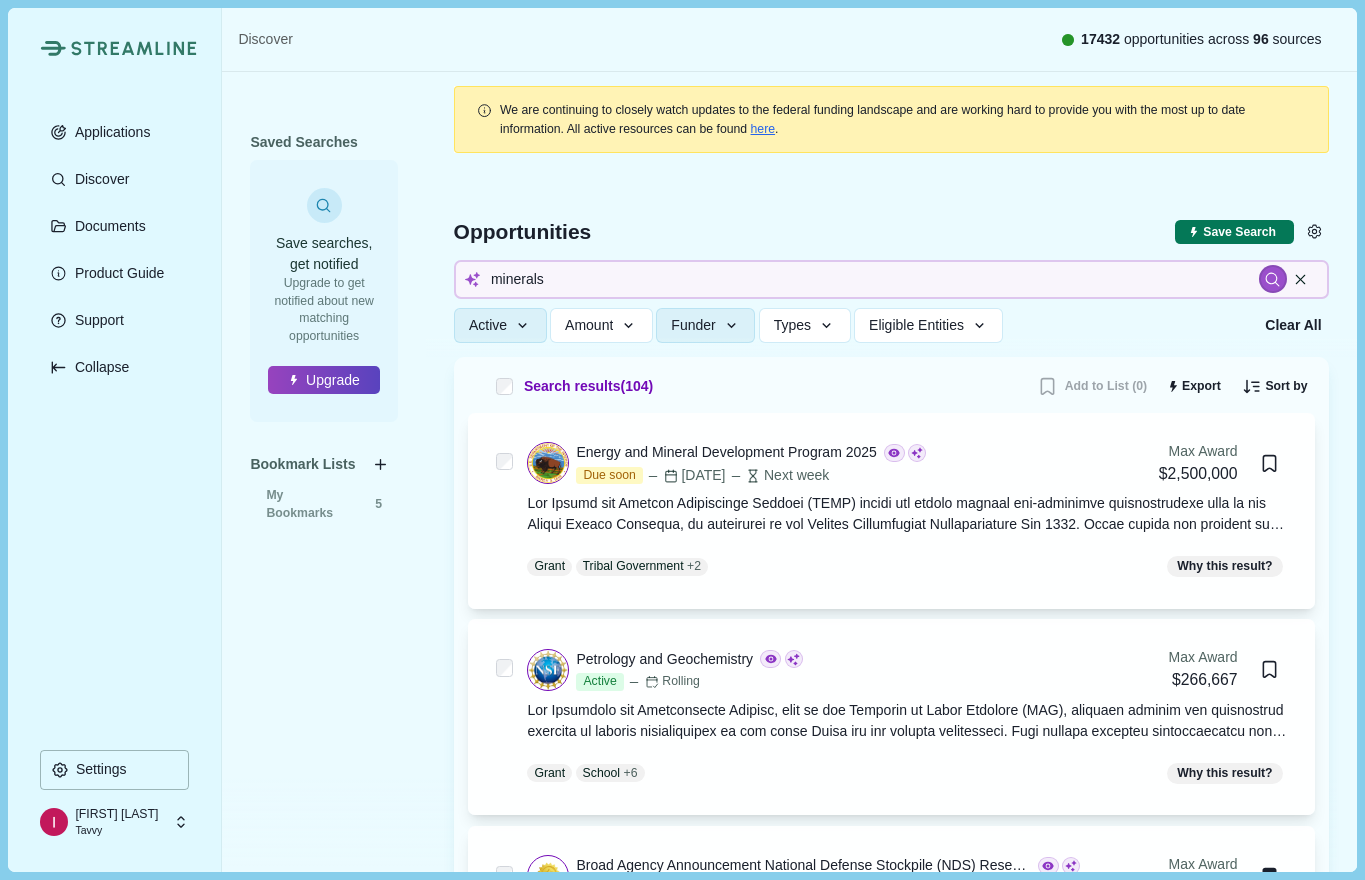 click on "[FIRST] [LAST]" at bounding box center (116, 814) 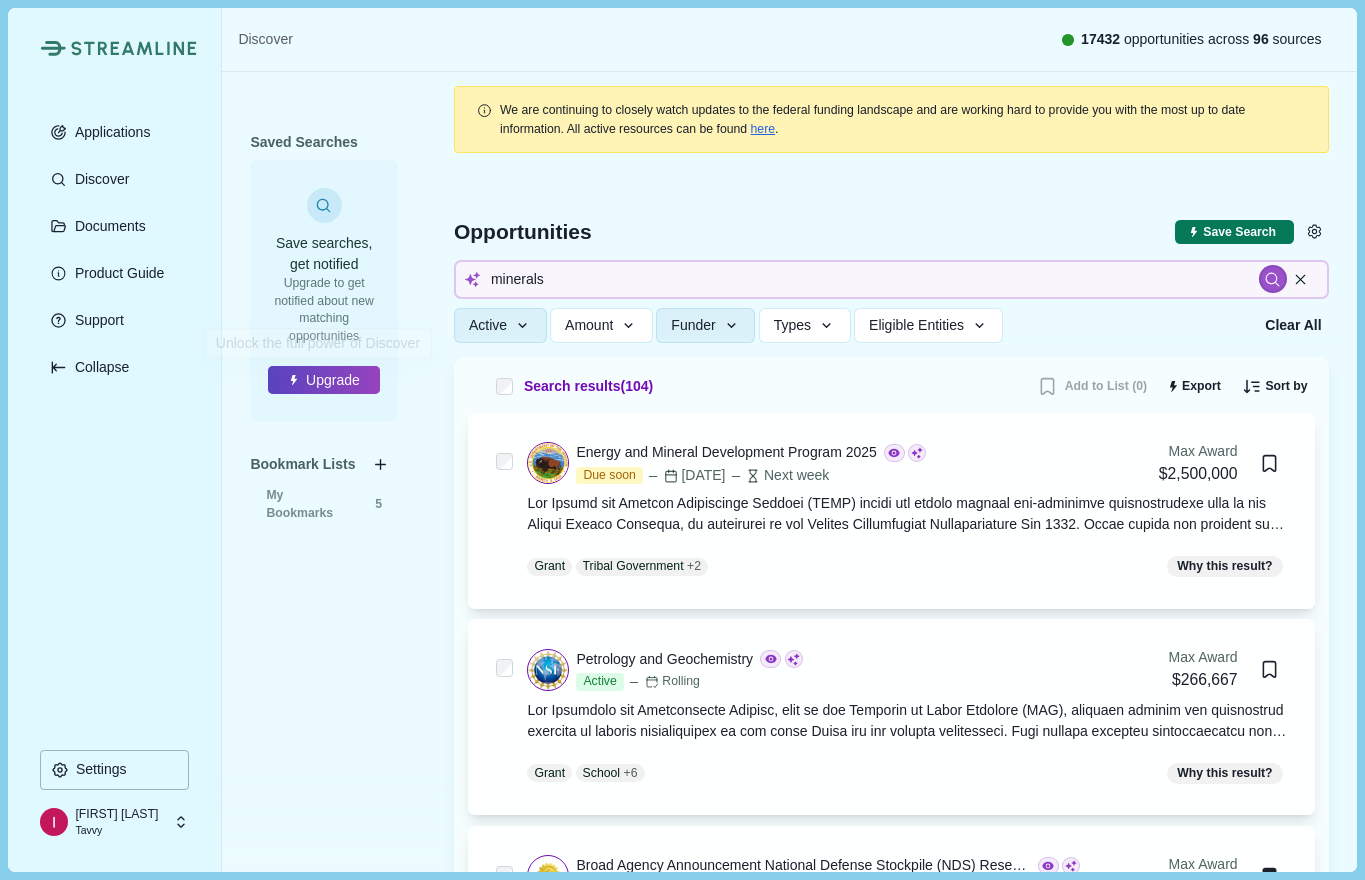 click on "Upgrade" at bounding box center [324, 380] 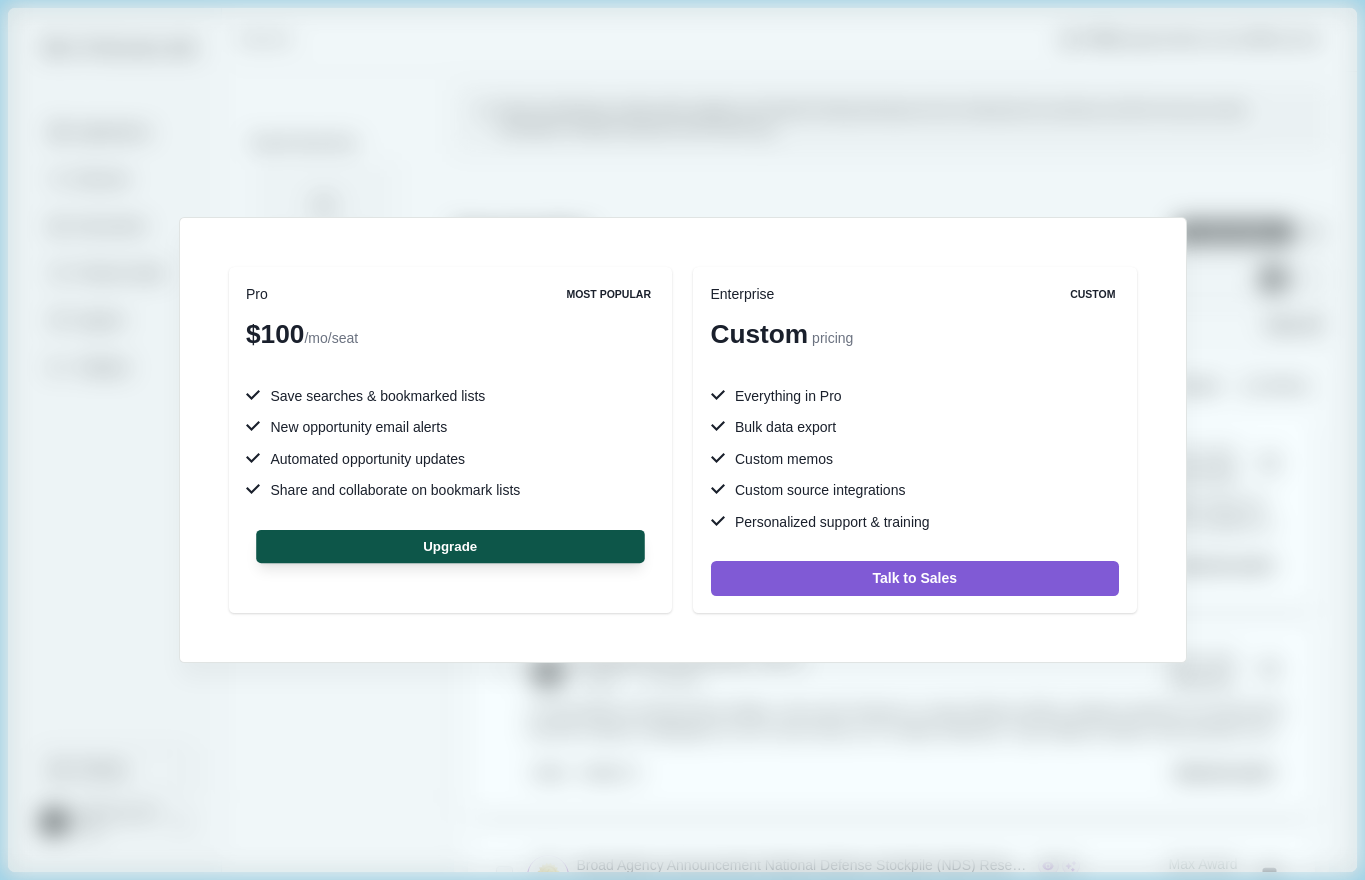click on "Upgrade" at bounding box center (450, 546) 